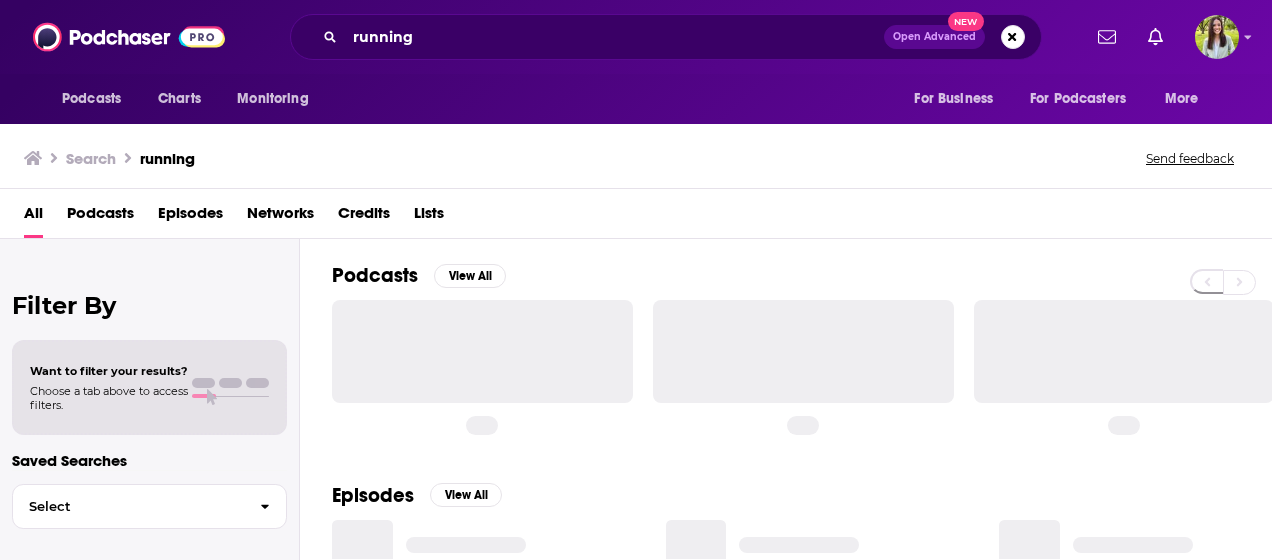 scroll, scrollTop: 0, scrollLeft: 0, axis: both 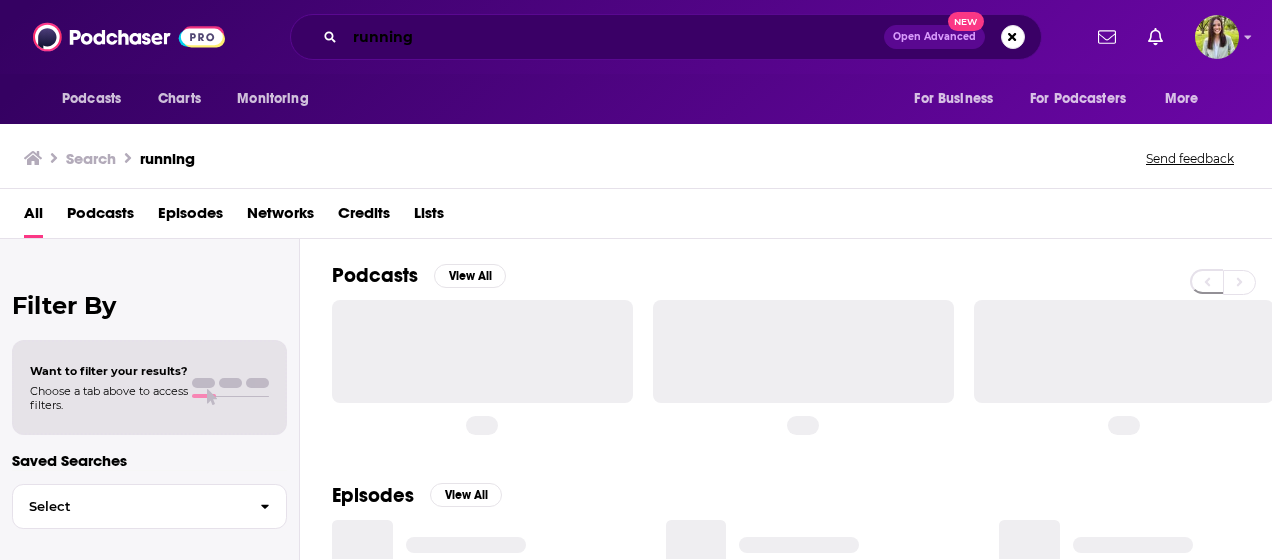 click on "running" at bounding box center [614, 37] 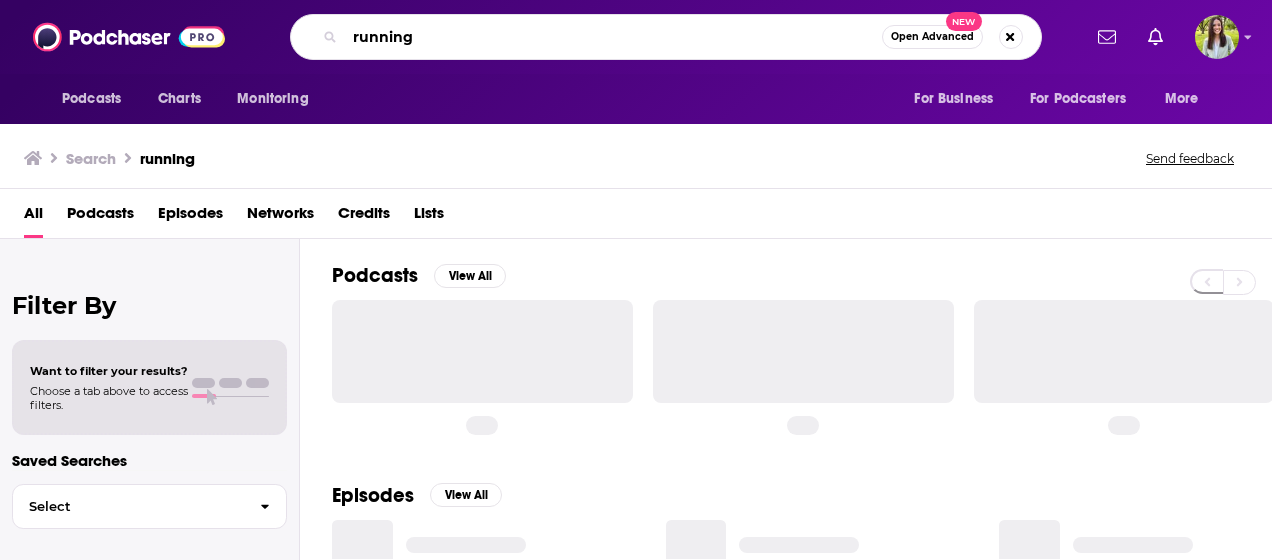 click on "running" at bounding box center (613, 37) 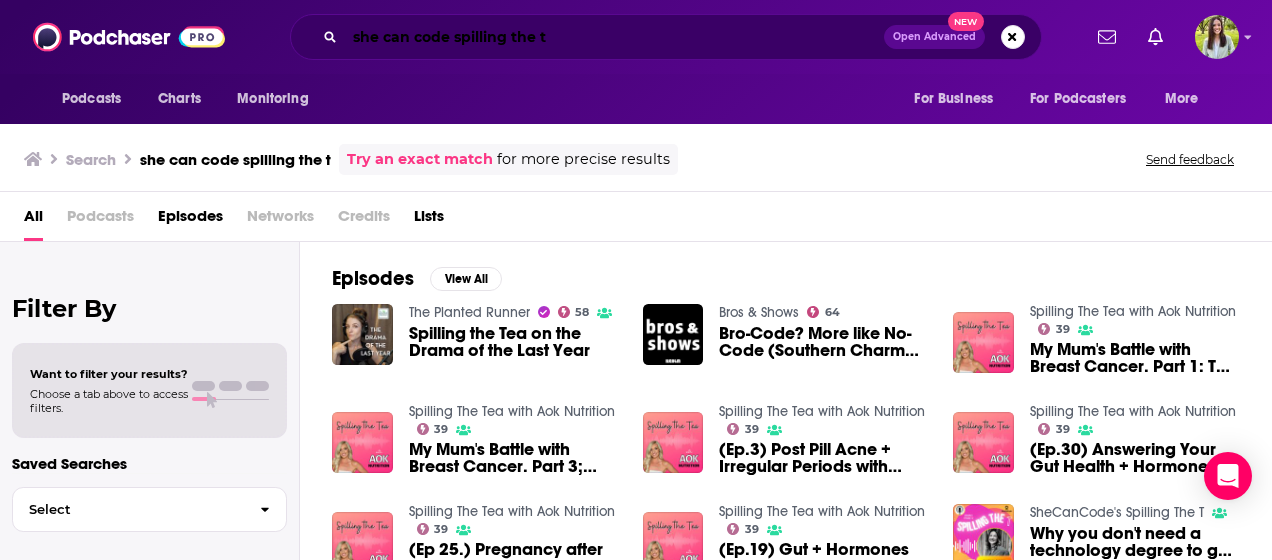 click on "she can code spilling the t" at bounding box center (614, 37) 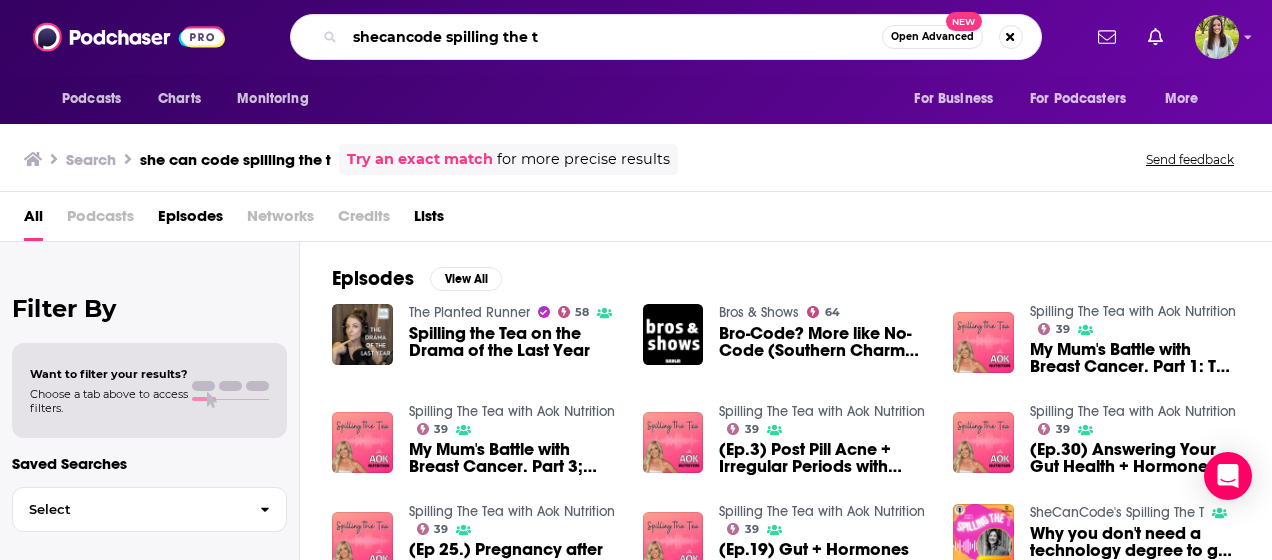 type on "shecancode spilling the t" 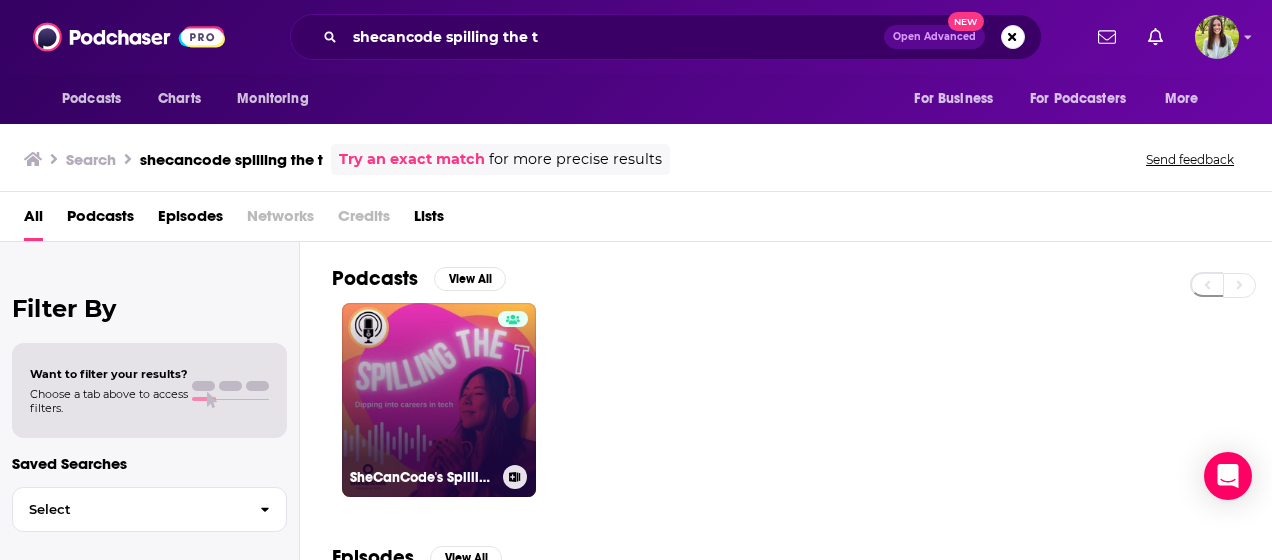 click on "SheCanCode's Spilling The T" at bounding box center (439, 400) 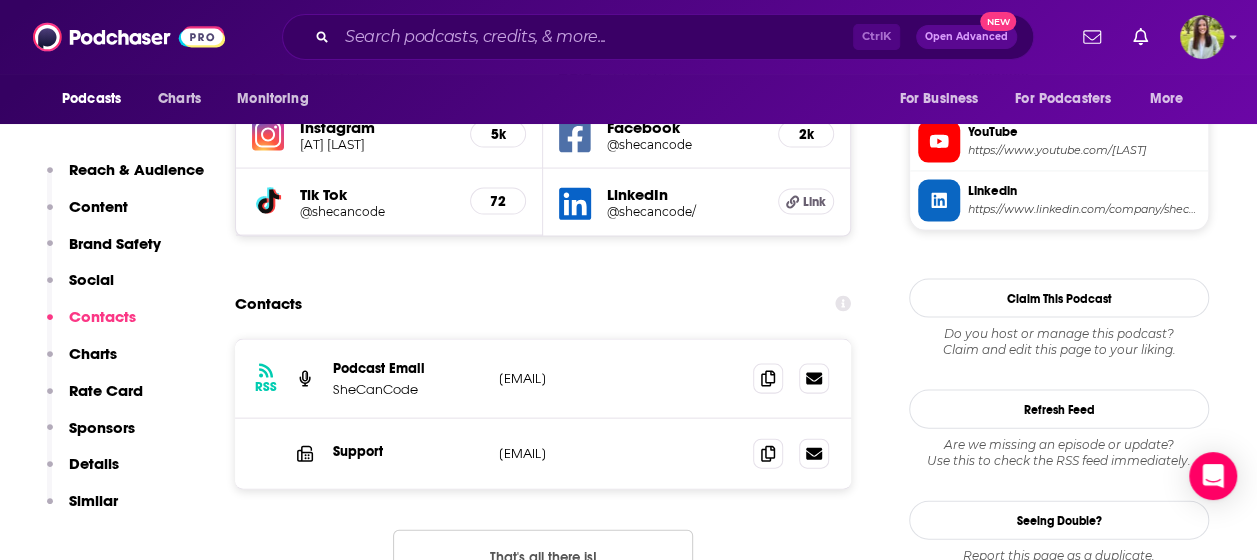 scroll, scrollTop: 1977, scrollLeft: 0, axis: vertical 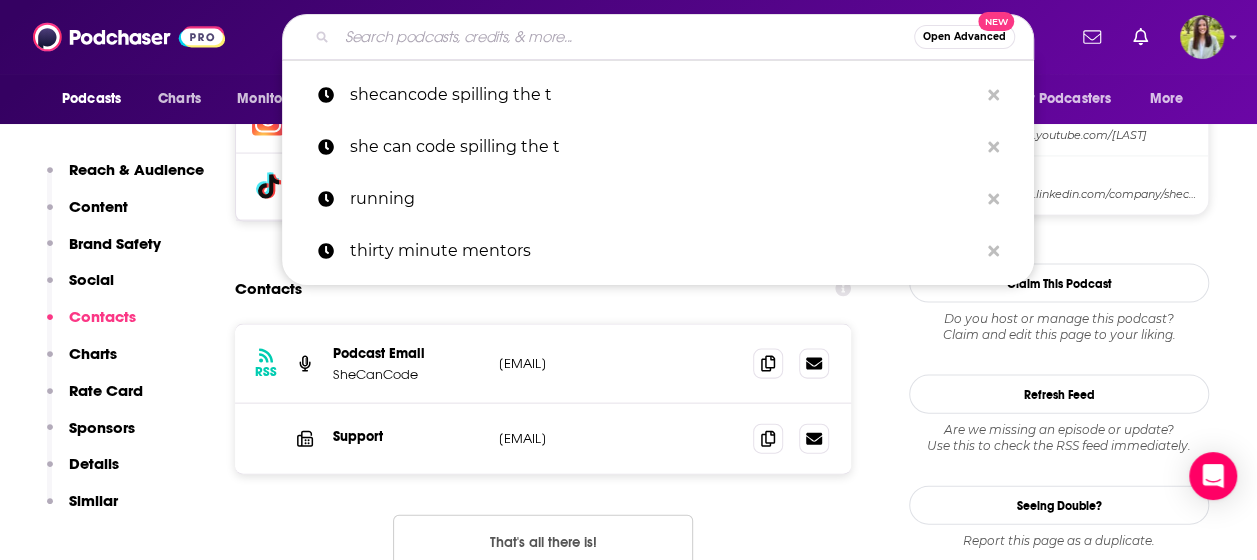click at bounding box center (625, 37) 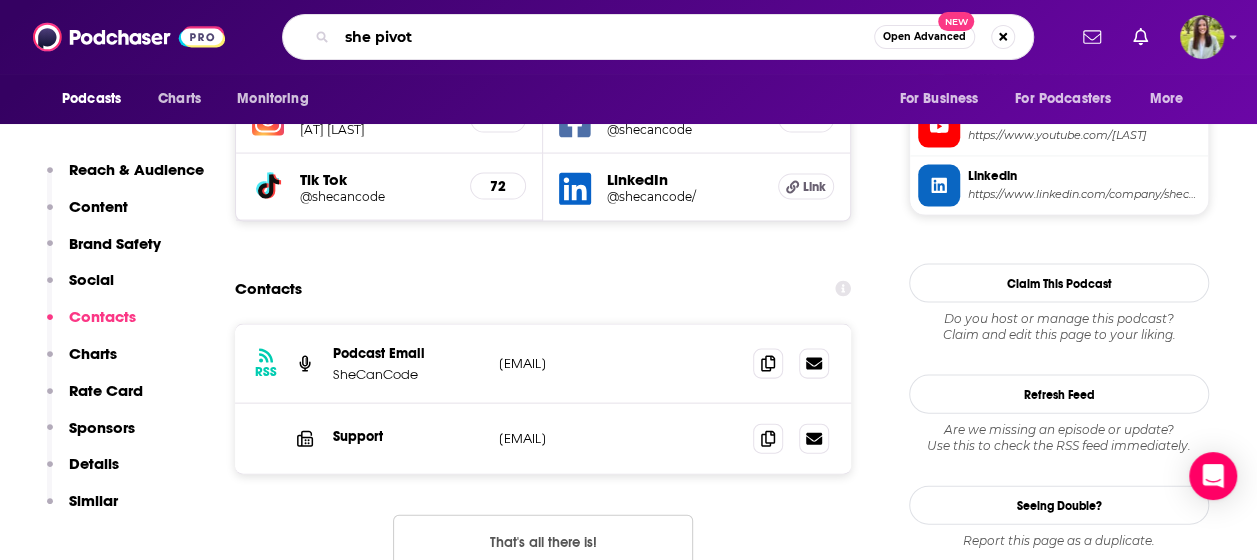 type on "she pivots" 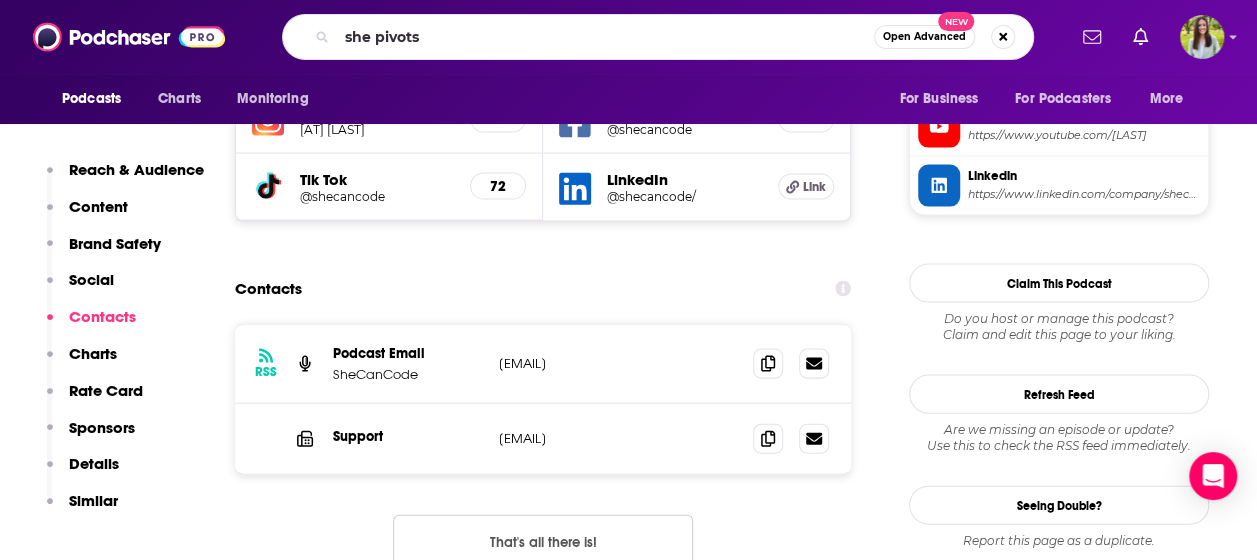 scroll, scrollTop: 0, scrollLeft: 0, axis: both 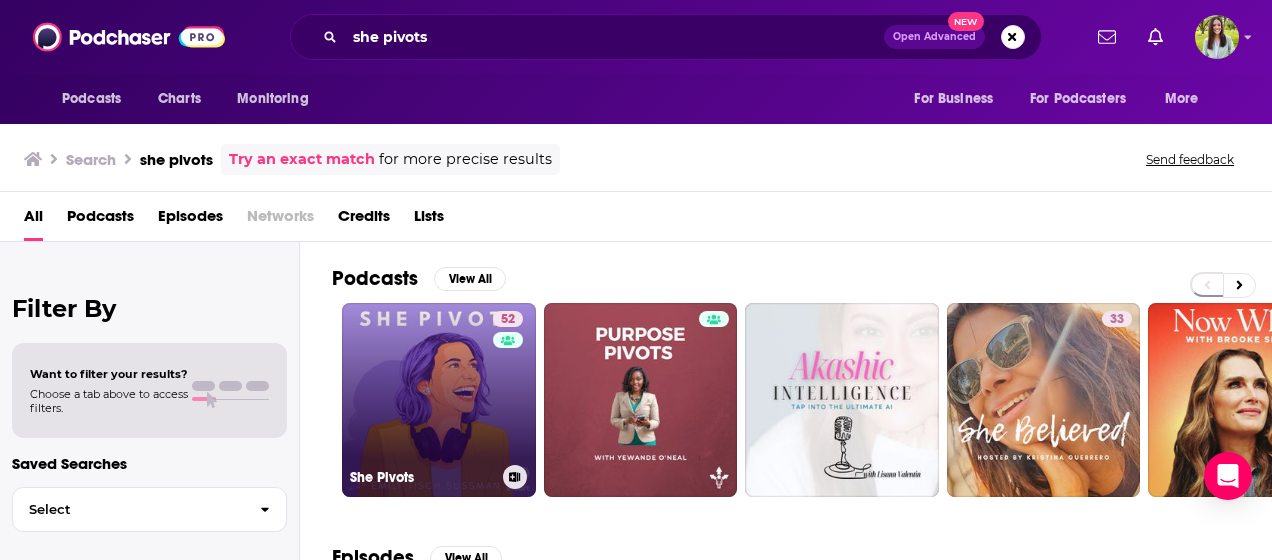 click on "52 She Pivots" at bounding box center [439, 400] 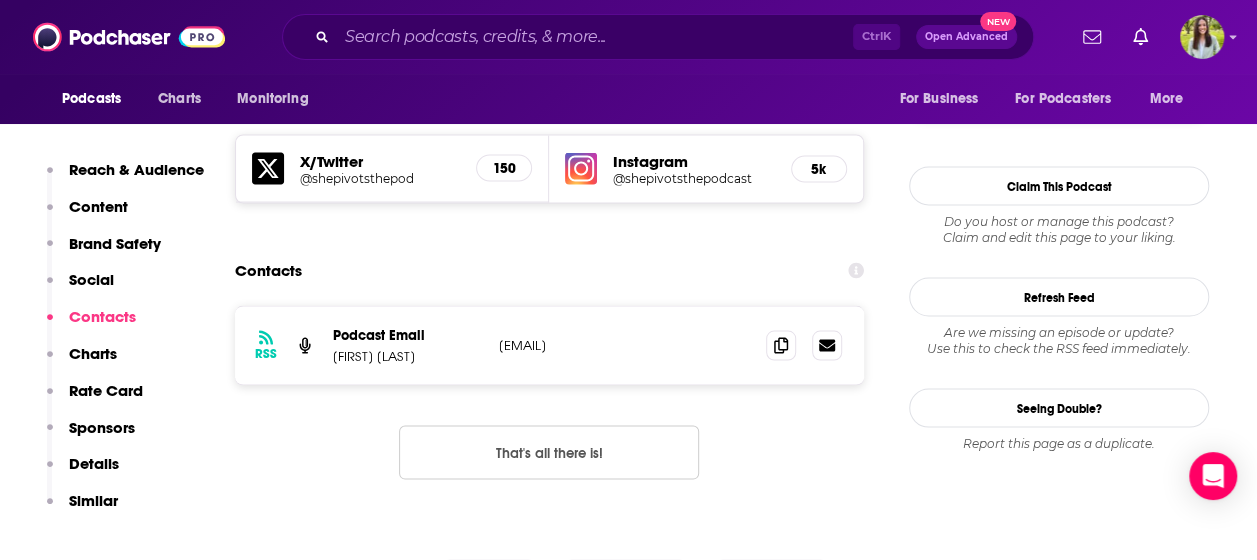 scroll, scrollTop: 1815, scrollLeft: 0, axis: vertical 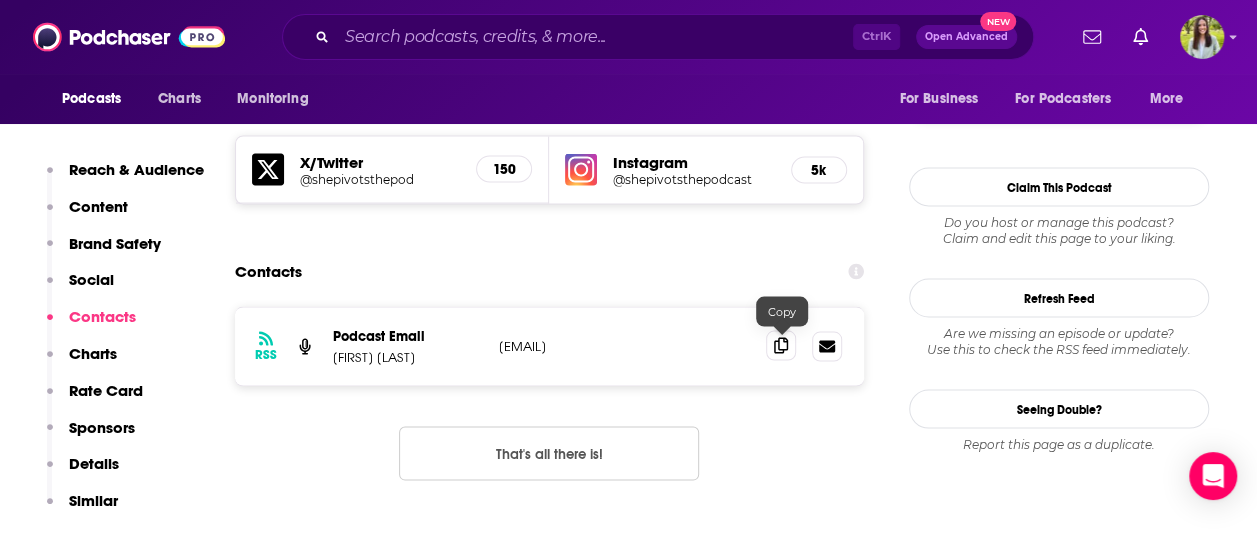 click 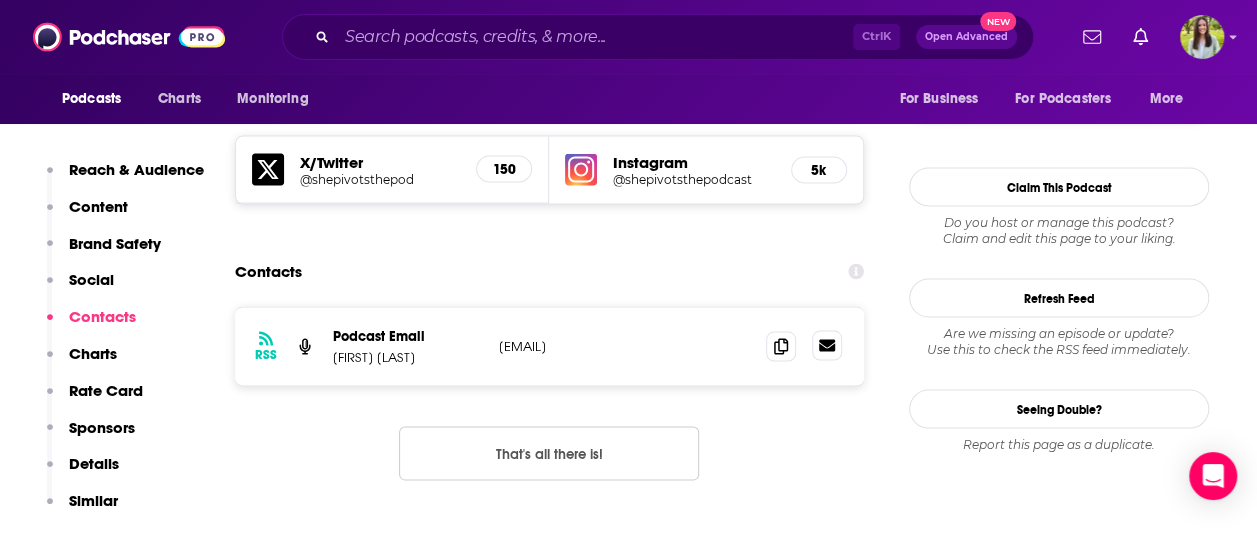 click 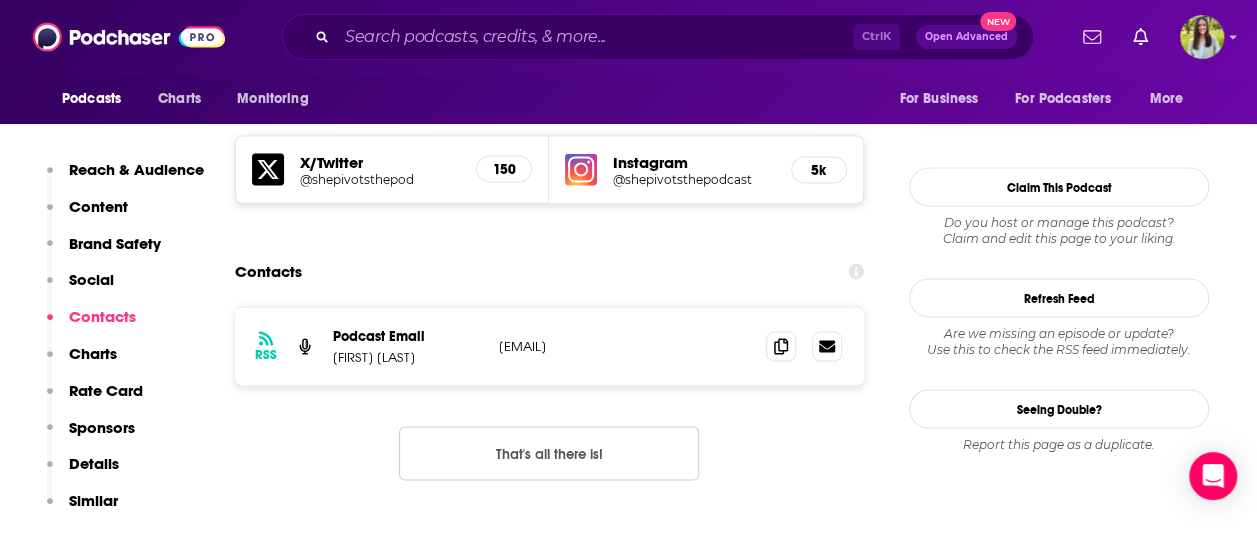 click on "RSS Podcast Email [LAST] [LAST] [EMAIL] [EMAIL] That's all there is!" at bounding box center [549, 409] 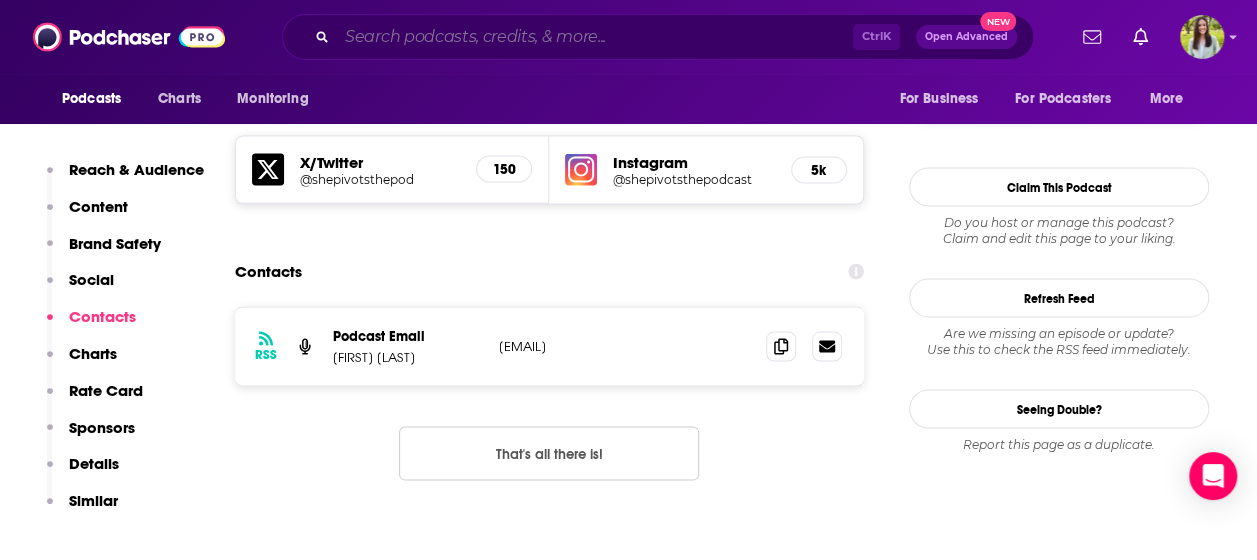 click at bounding box center (595, 37) 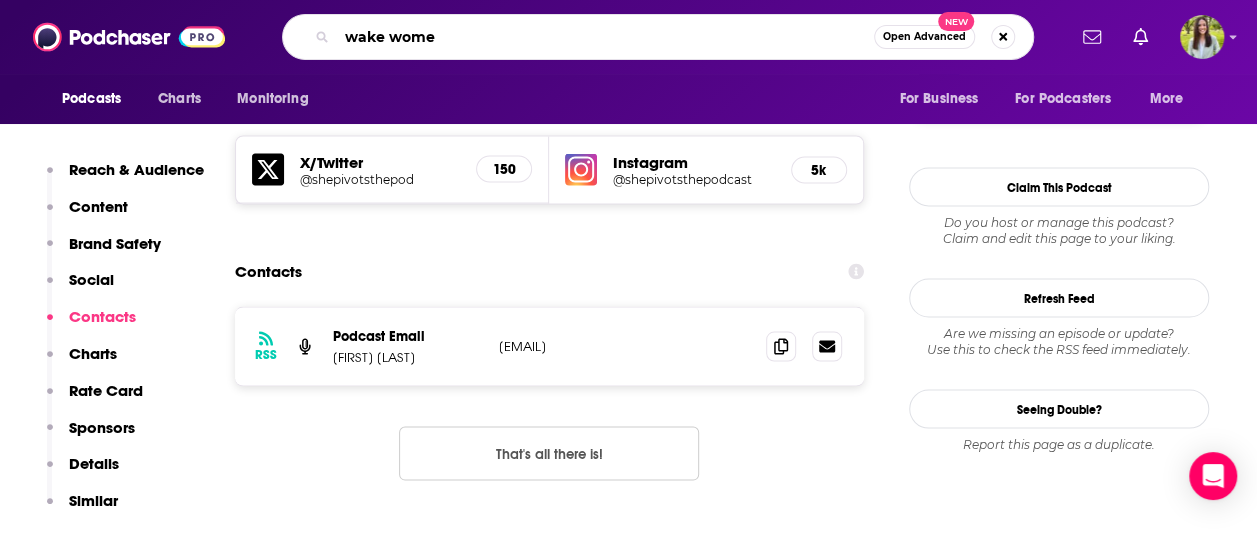 type on "wake [LAST]" 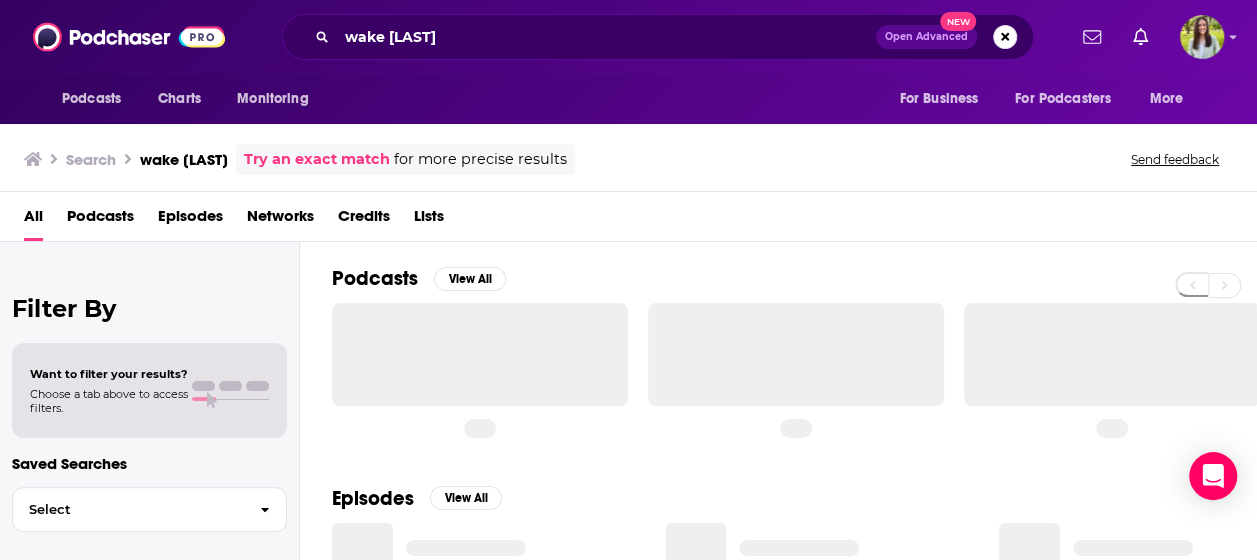 scroll, scrollTop: 0, scrollLeft: 0, axis: both 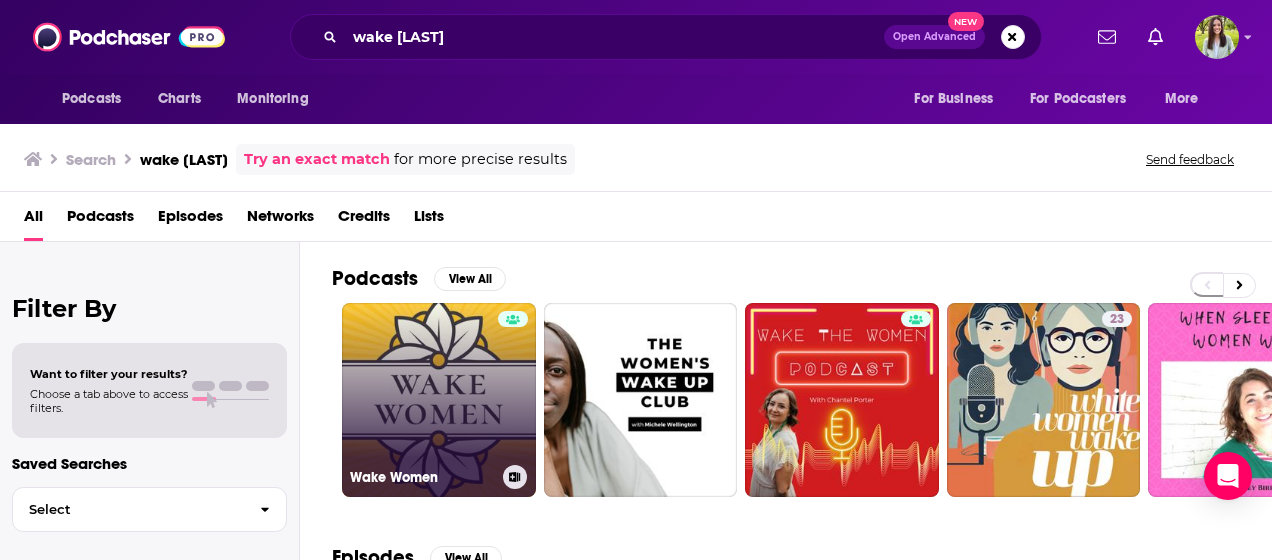 click on "Wake Women" at bounding box center [439, 400] 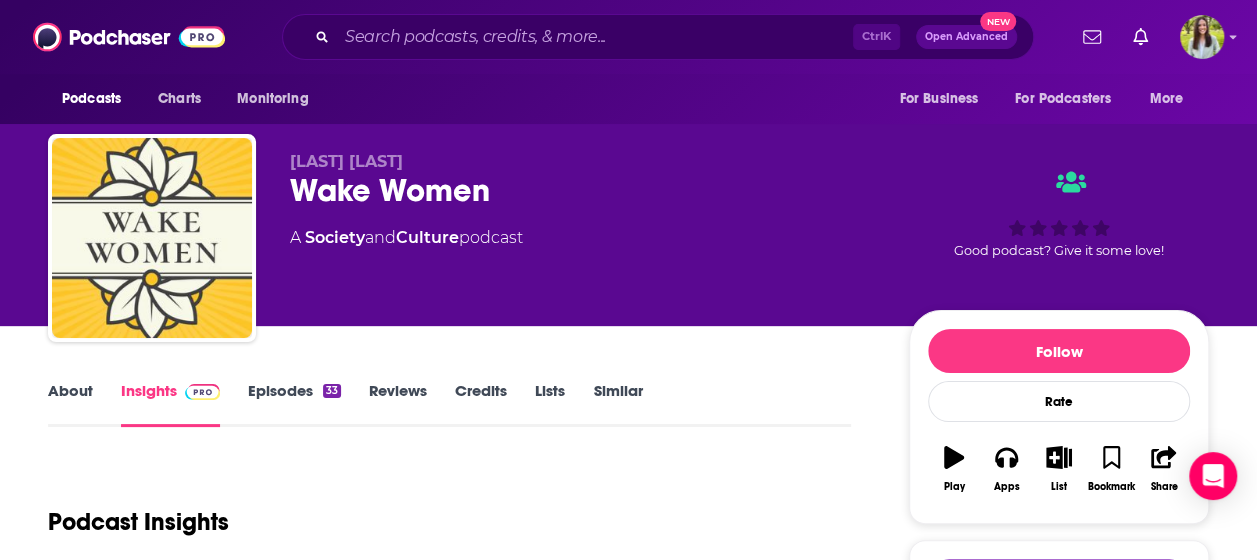 click on "About Insights Episodes 33 Reviews Credits Lists Similar Podcast Insights Follow Rate Play Apps List Bookmark Share Tell Me Why Contact This Podcast Export One-Sheet Get this podcast via API My Notes Your concierge team Ask a question or make a request. Send a message" at bounding box center (628, 2632) 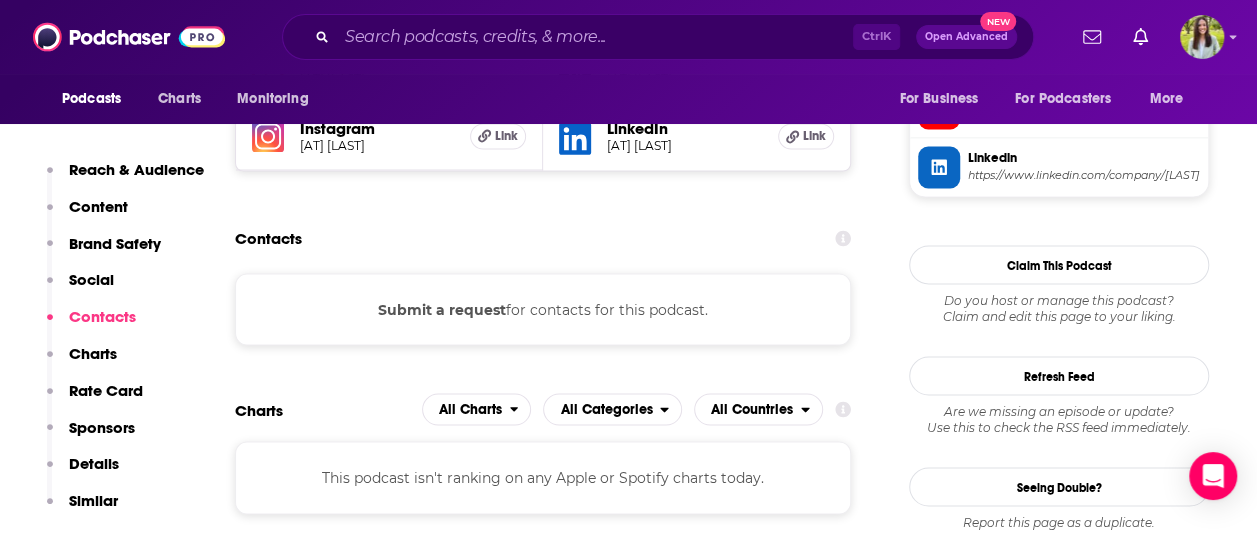 scroll, scrollTop: 1697, scrollLeft: 0, axis: vertical 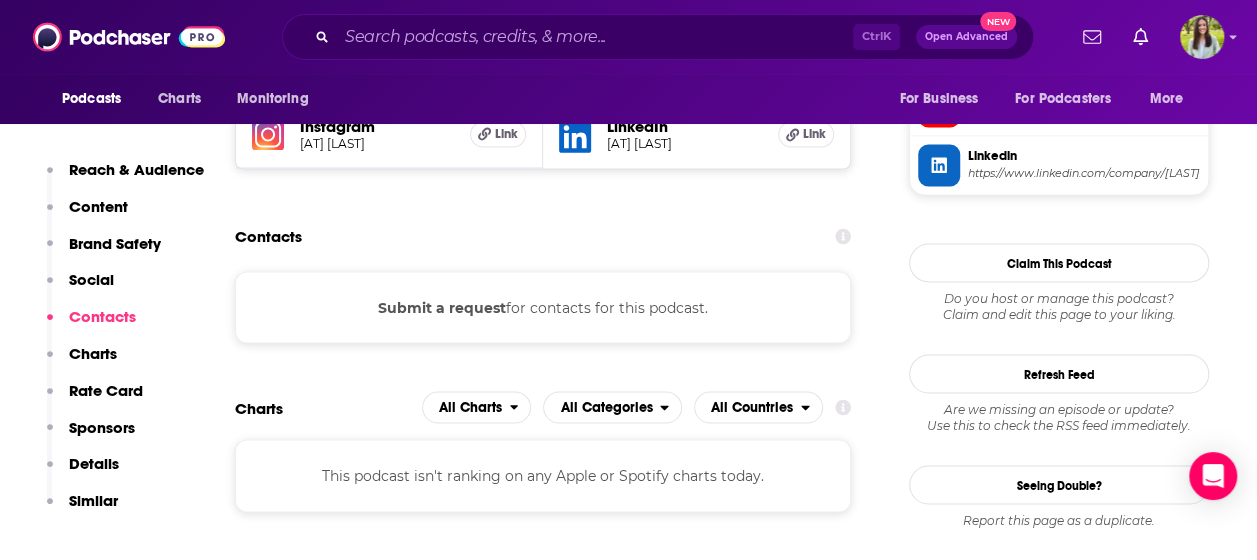 click on "Submit a request" at bounding box center [442, 307] 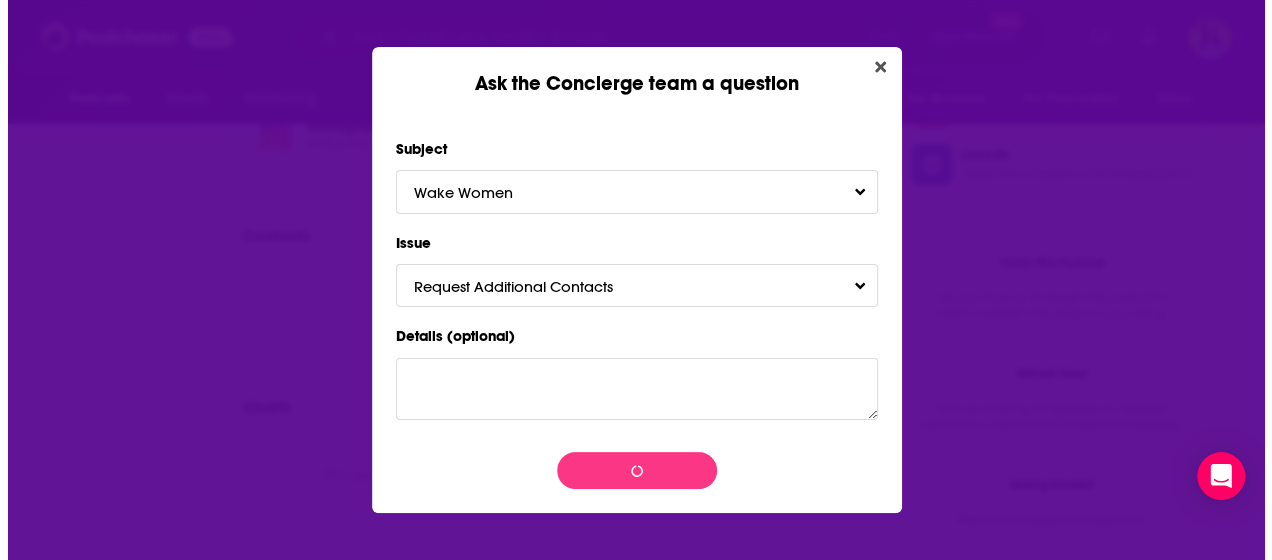 scroll, scrollTop: 0, scrollLeft: 0, axis: both 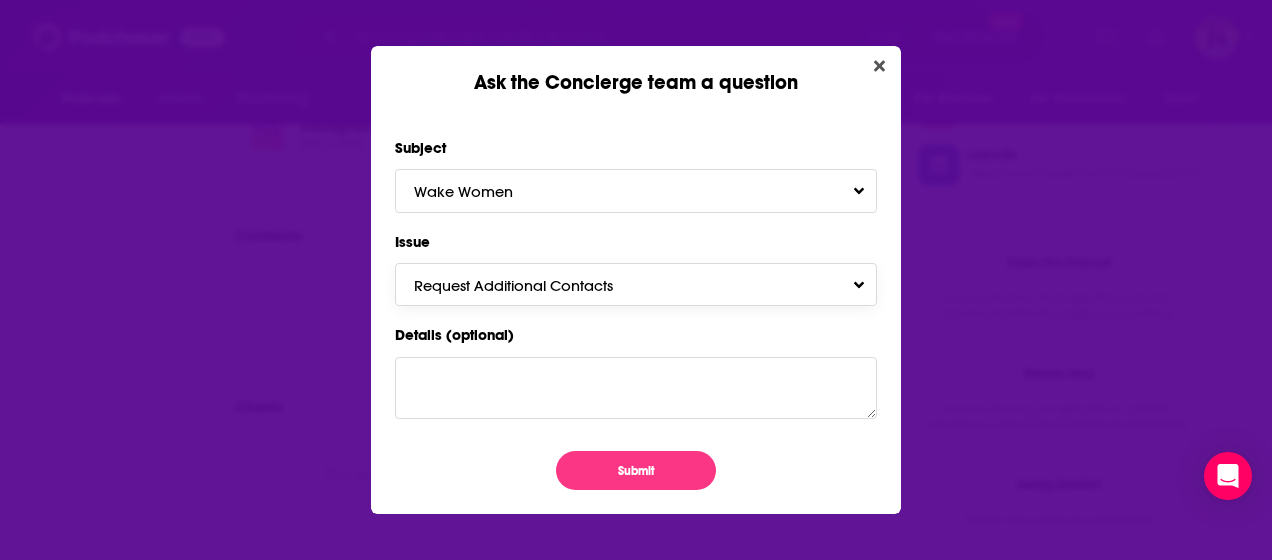 click on "Request Additional Contacts" at bounding box center (533, 285) 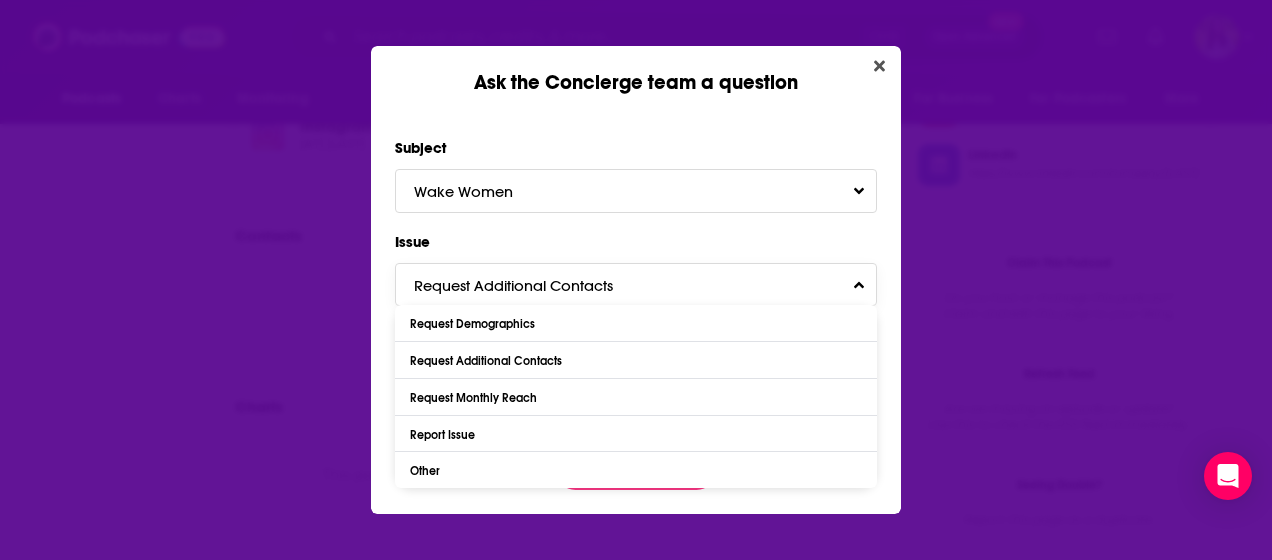 click on "Request Additional Contacts" at bounding box center (533, 285) 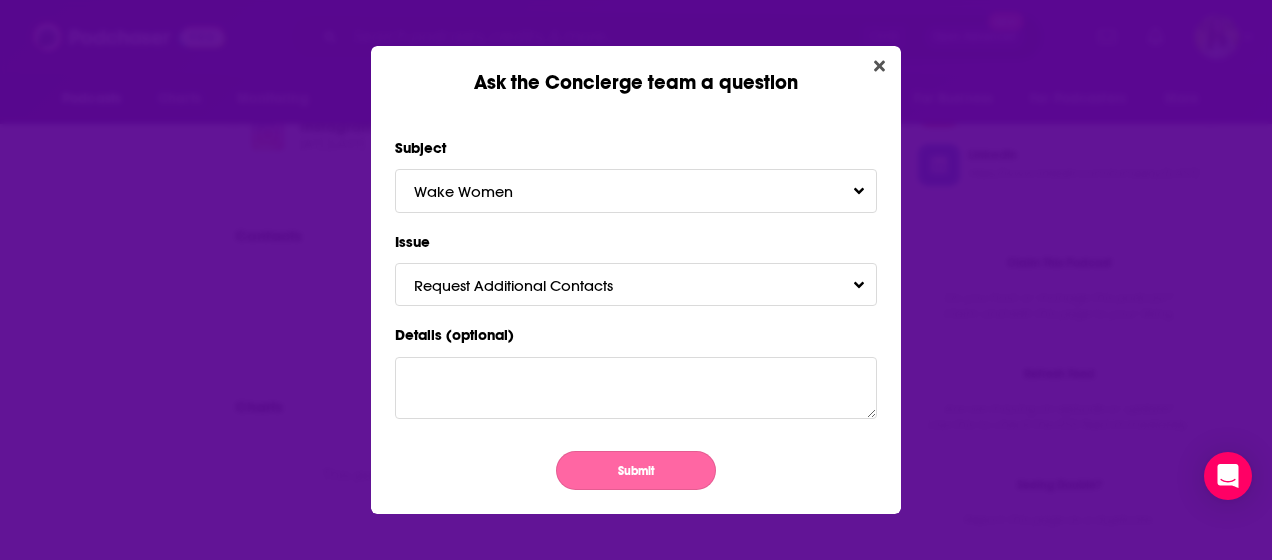 click on "Submit" at bounding box center (636, 470) 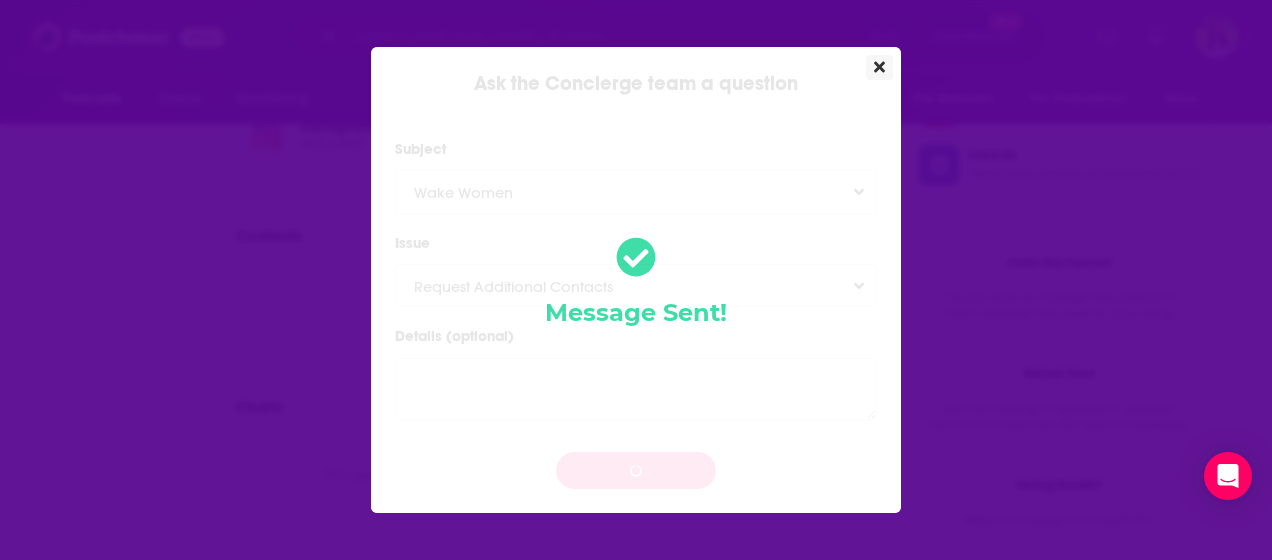 click 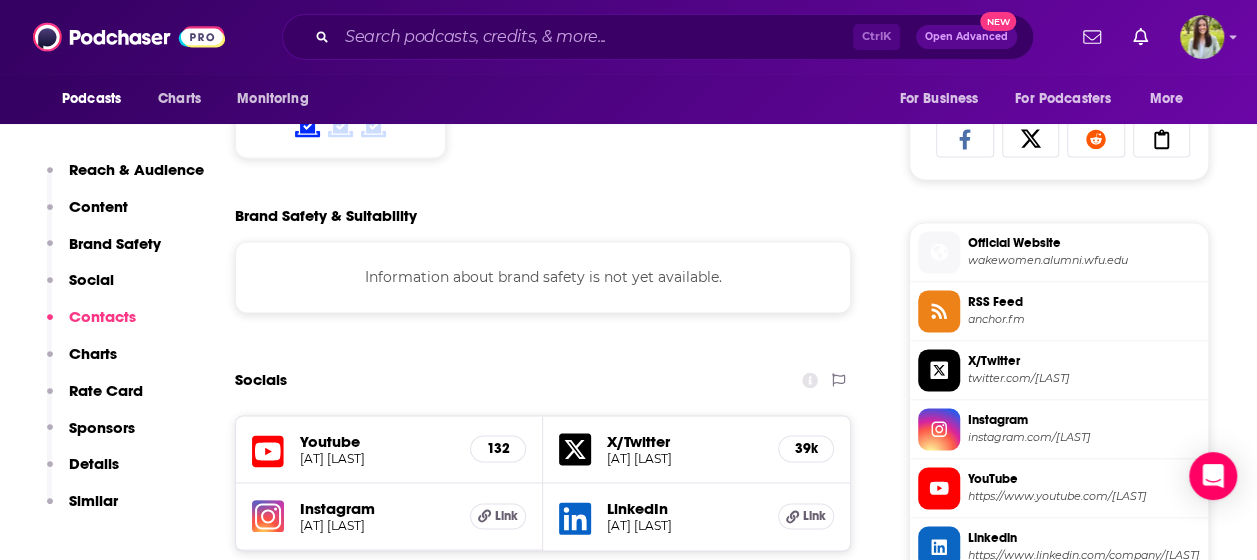 scroll, scrollTop: 1135, scrollLeft: 0, axis: vertical 